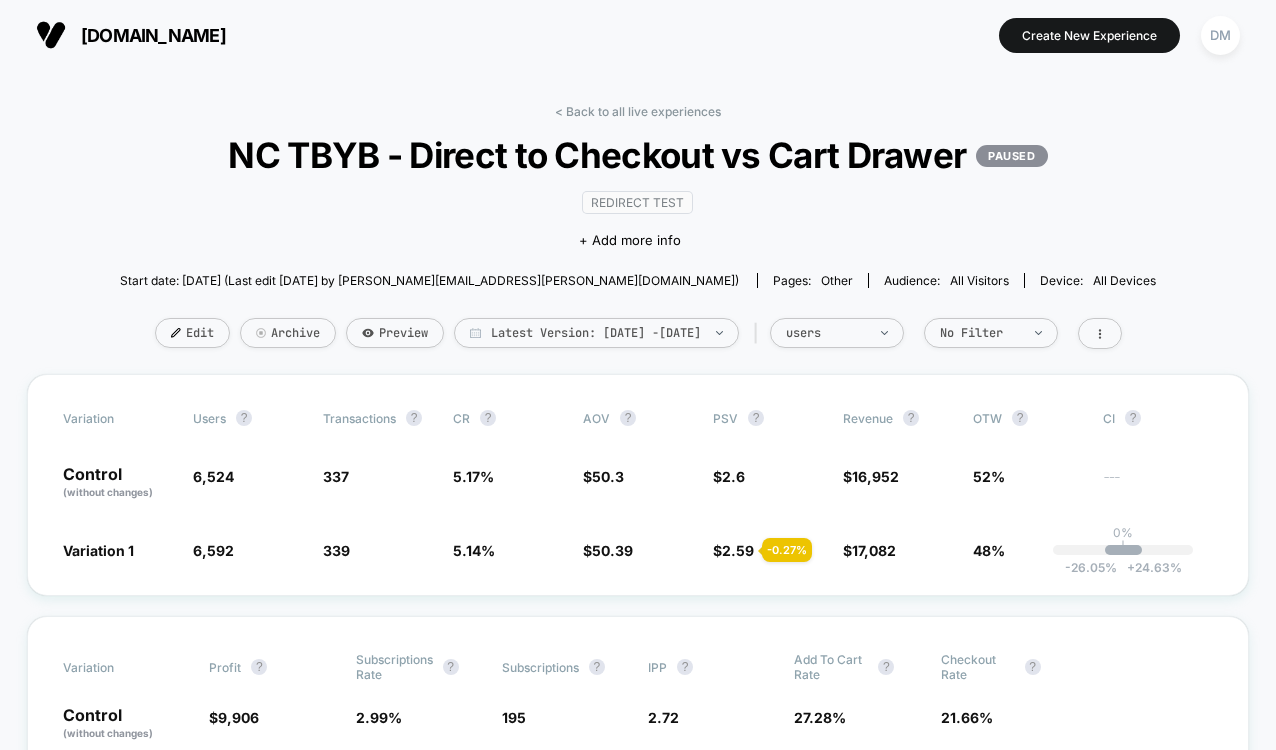 scroll, scrollTop: 0, scrollLeft: 0, axis: both 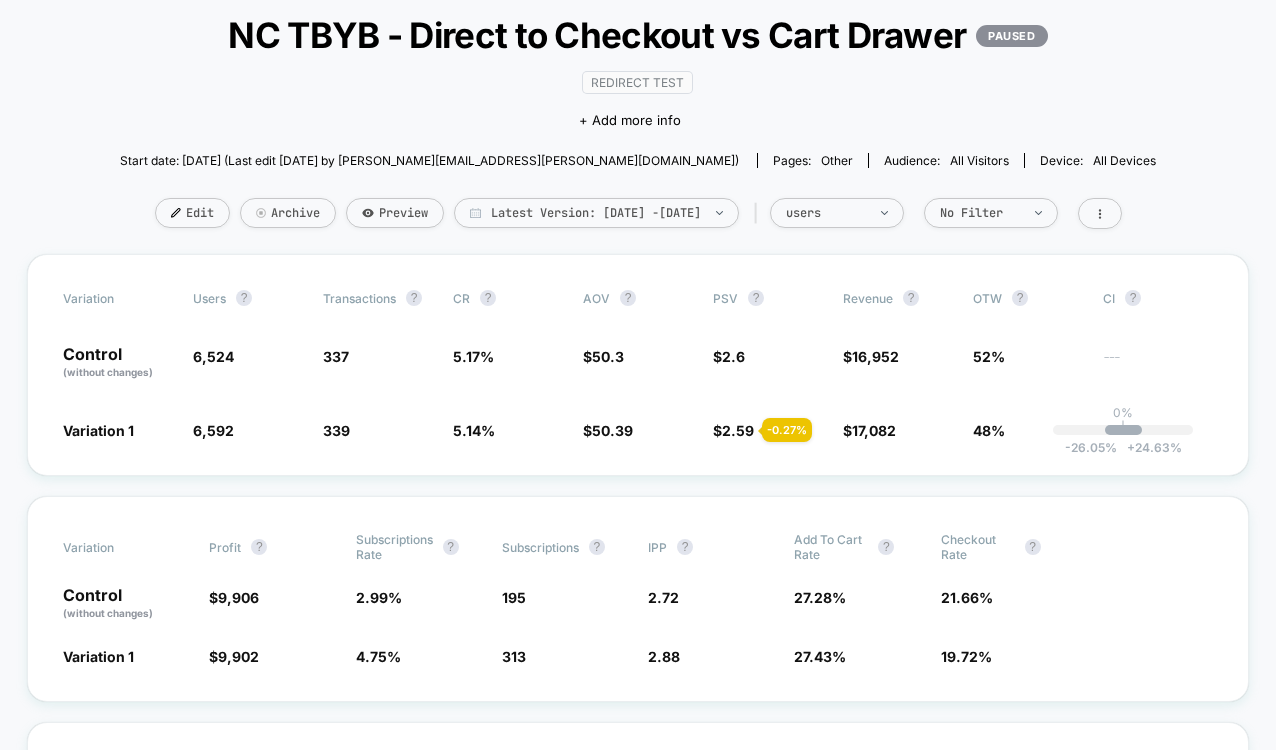 click on "NC TBYB - Direct to Checkout vs Cart Drawer PAUSED" at bounding box center [638, 35] 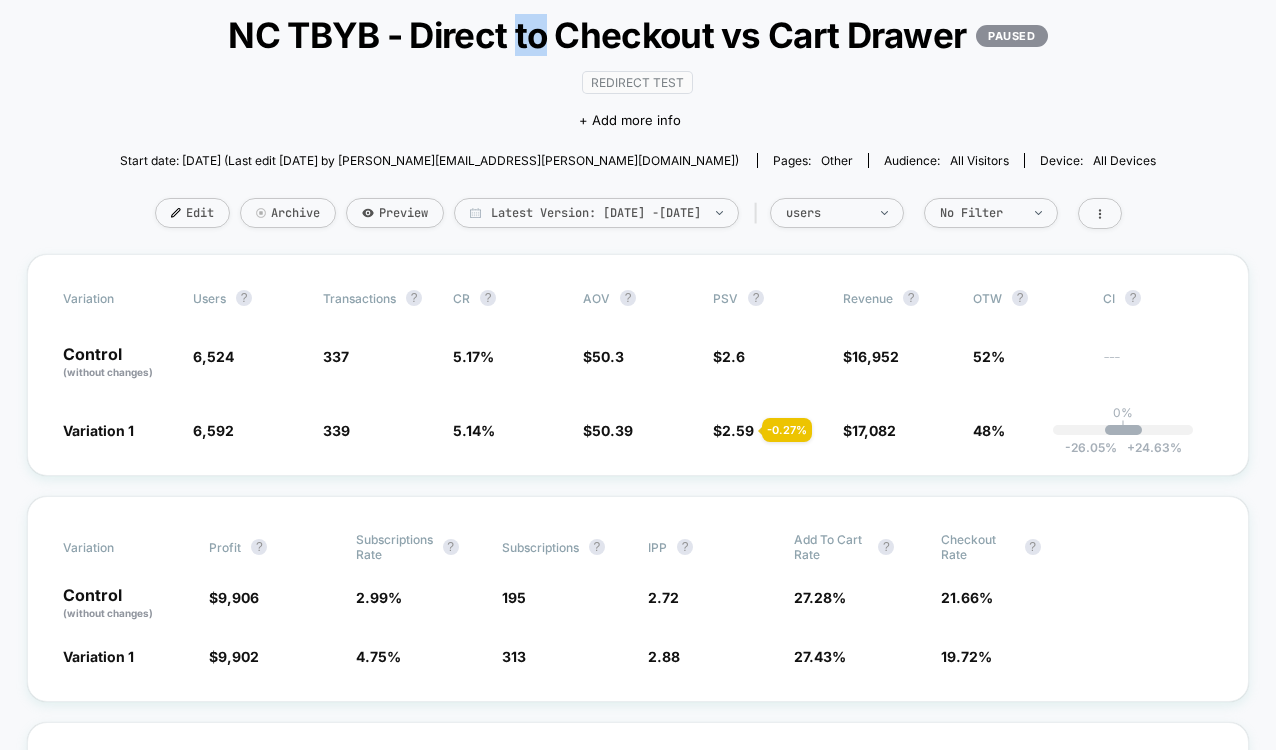 click on "NC TBYB - Direct to Checkout vs Cart Drawer PAUSED" at bounding box center (638, 35) 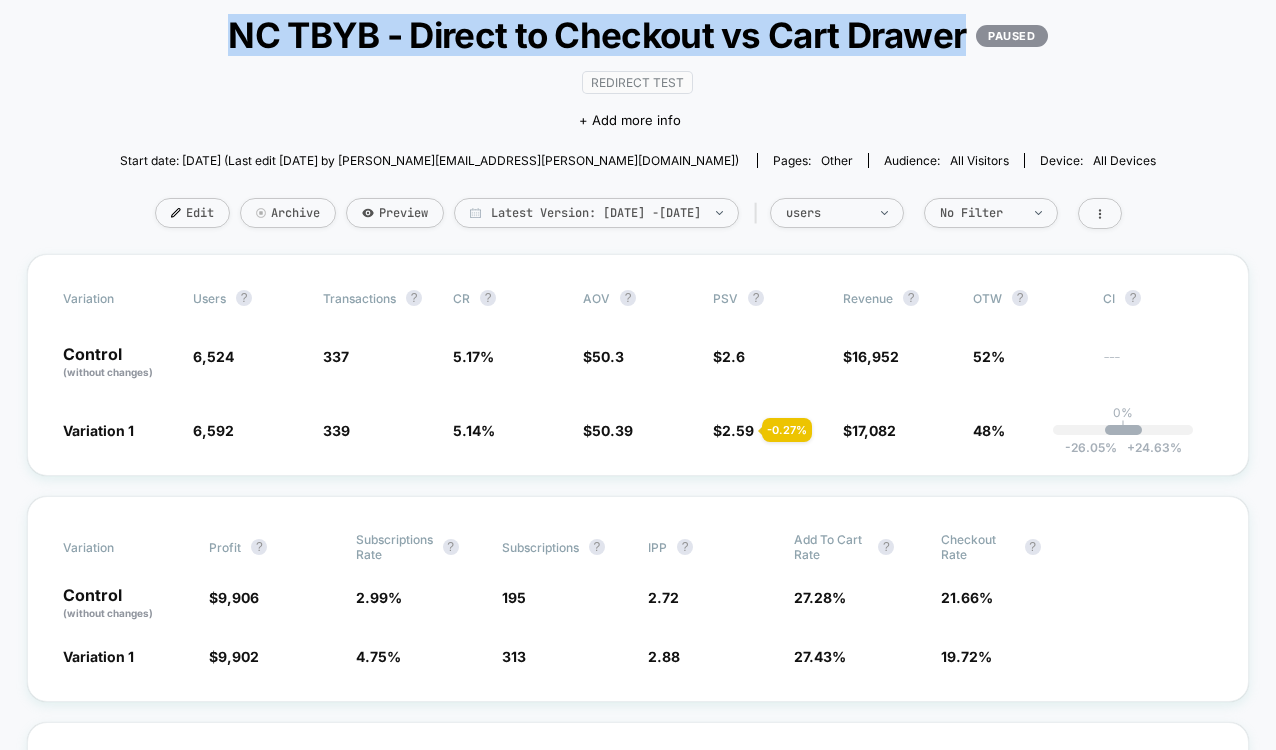 click on "NC TBYB - Direct to Checkout vs Cart Drawer PAUSED" at bounding box center [638, 35] 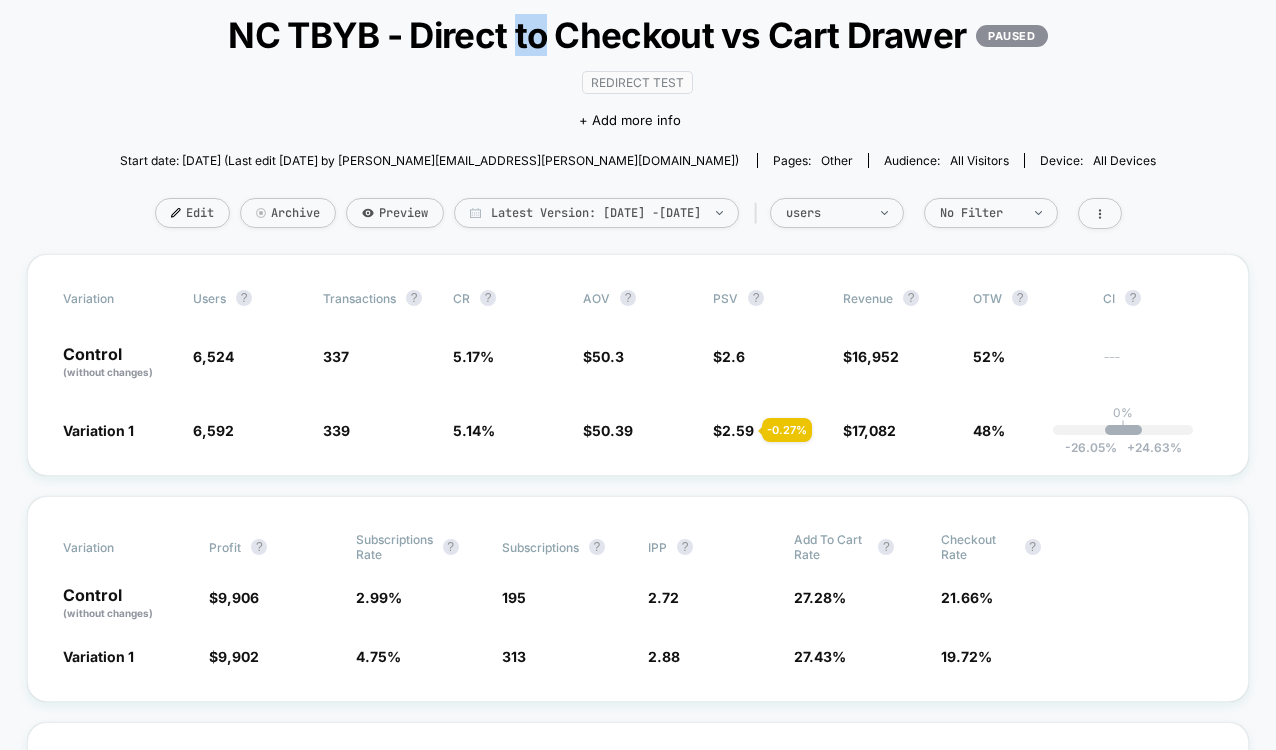 click on "NC TBYB - Direct to Checkout vs Cart Drawer PAUSED" at bounding box center (638, 35) 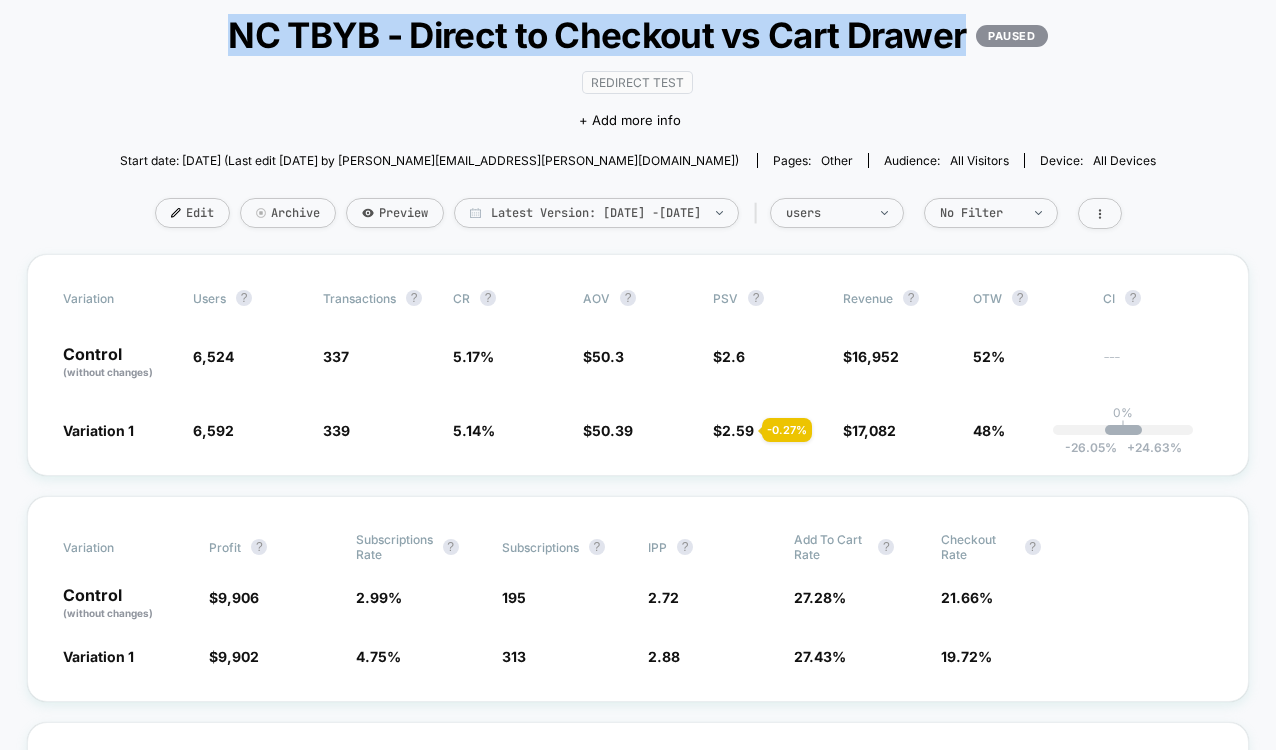 click on "NC TBYB - Direct to Checkout vs Cart Drawer PAUSED" at bounding box center (638, 35) 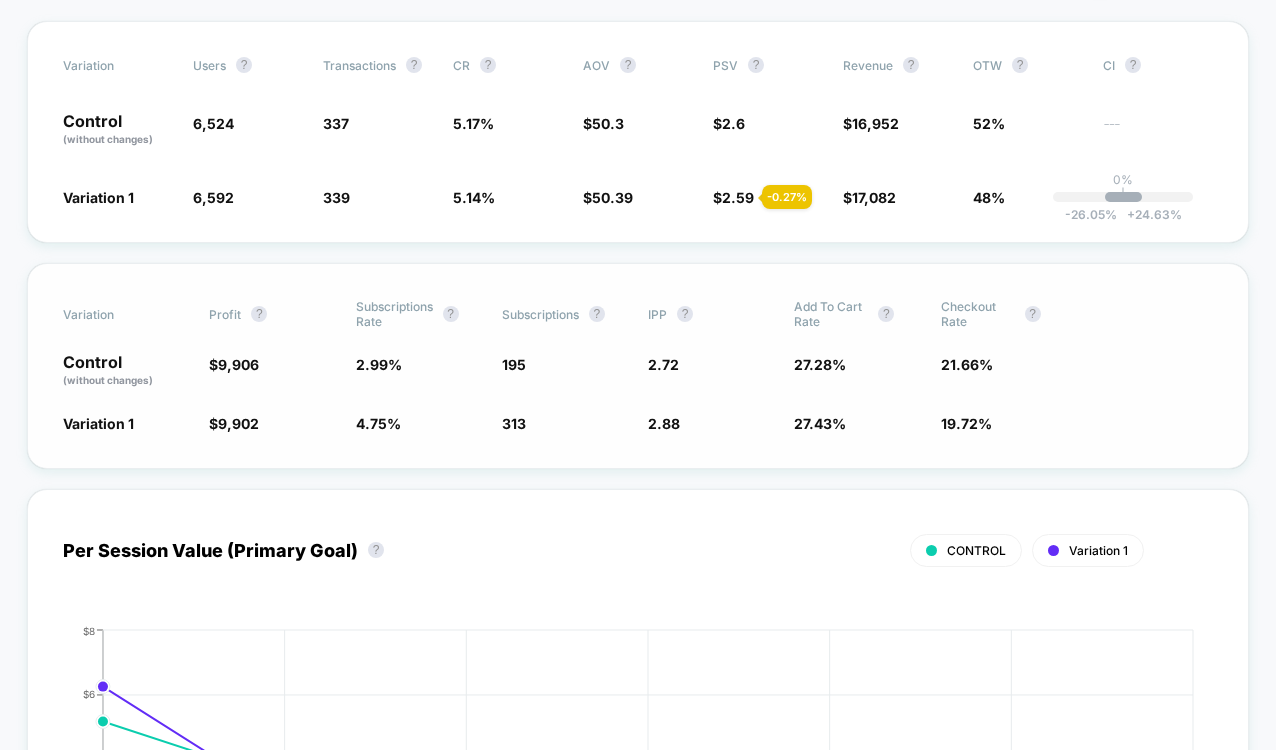 scroll, scrollTop: 368, scrollLeft: 0, axis: vertical 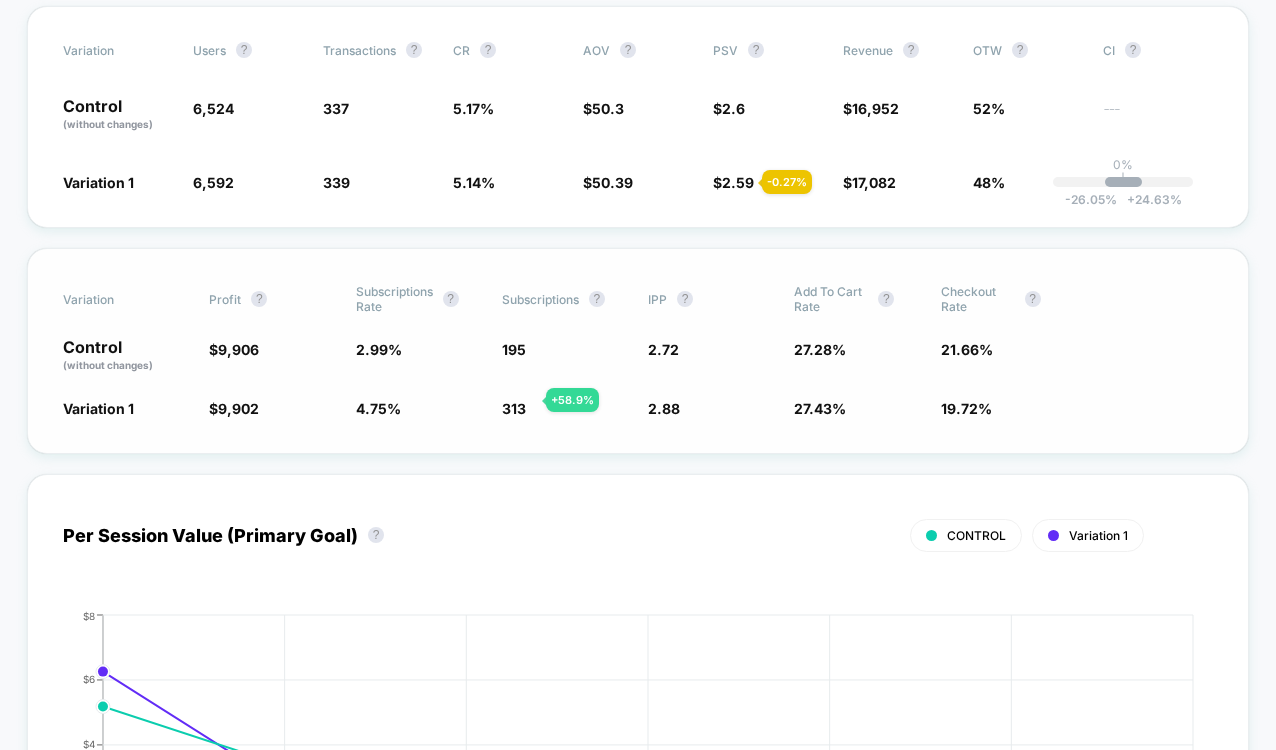 click on "313" 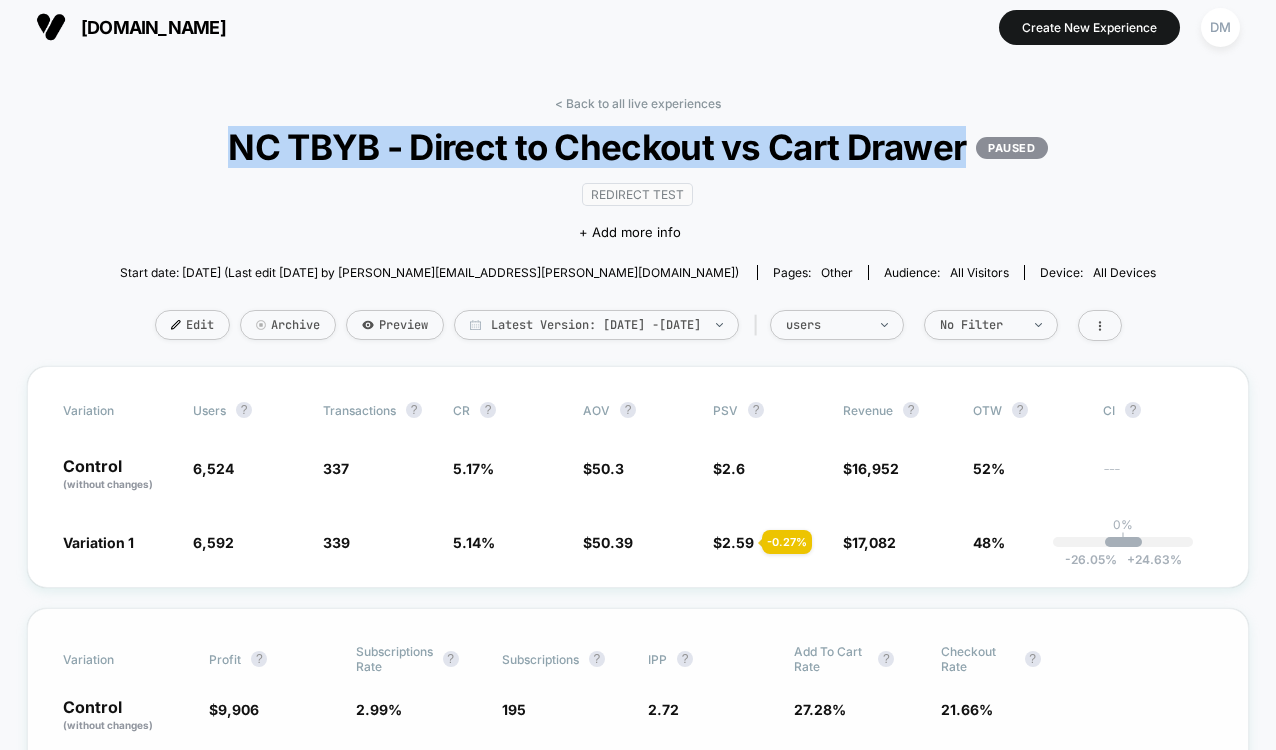 scroll, scrollTop: 0, scrollLeft: 0, axis: both 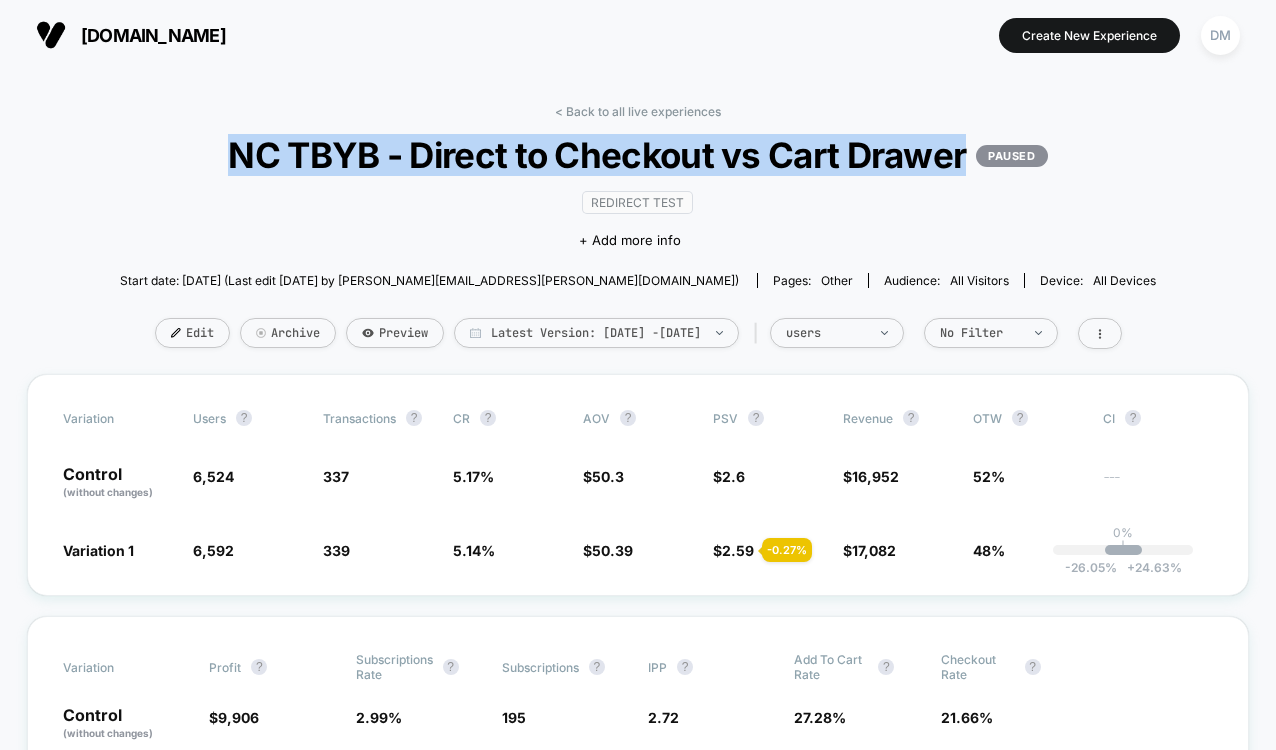click on "NC TBYB - Direct to Checkout vs Cart Drawer PAUSED" at bounding box center [638, 155] 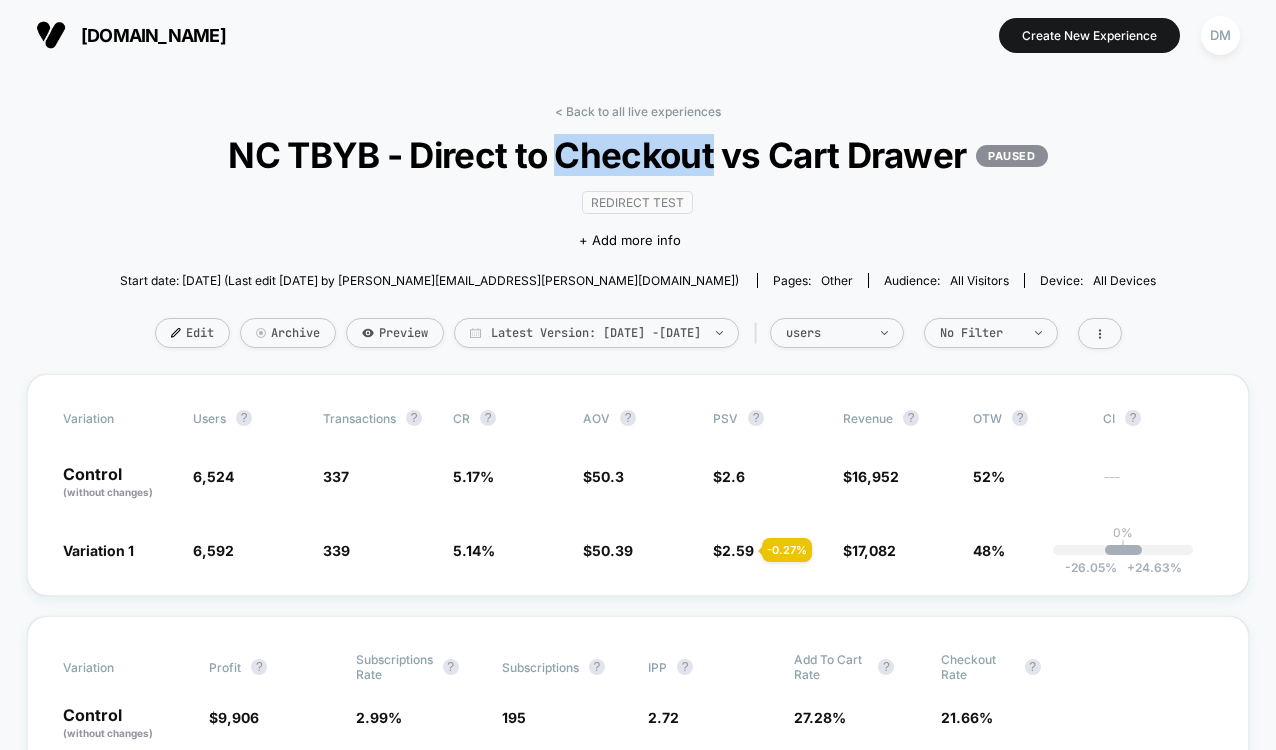 click on "NC TBYB - Direct to Checkout vs Cart Drawer PAUSED" at bounding box center [638, 155] 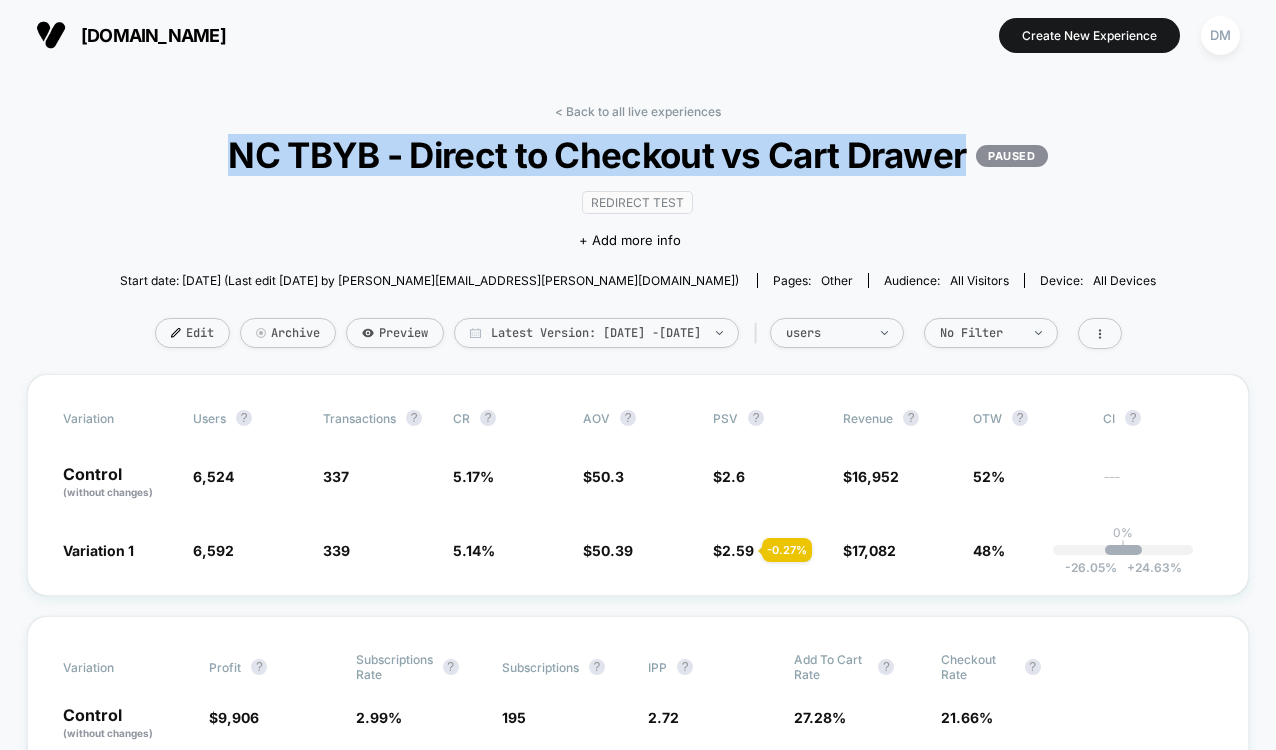 click on "NC TBYB - Direct to Checkout vs Cart Drawer PAUSED" at bounding box center [638, 155] 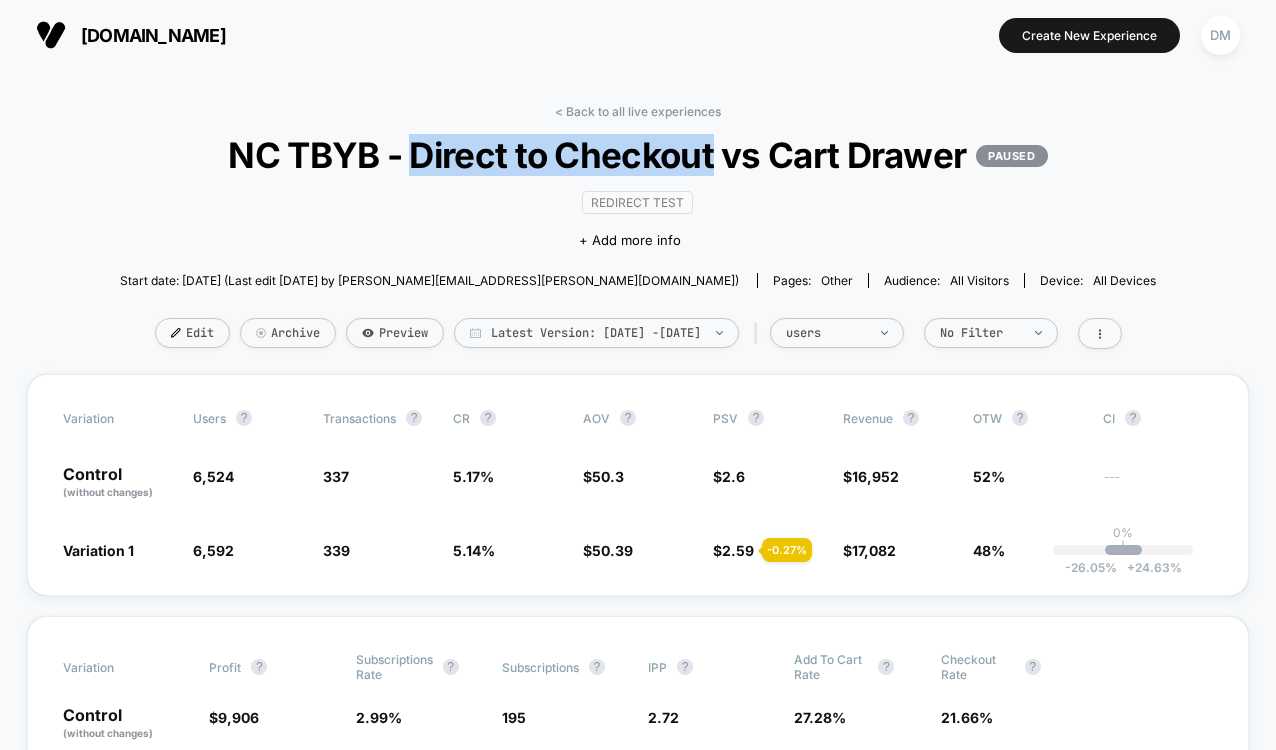drag, startPoint x: 414, startPoint y: 158, endPoint x: 714, endPoint y: 156, distance: 300.00665 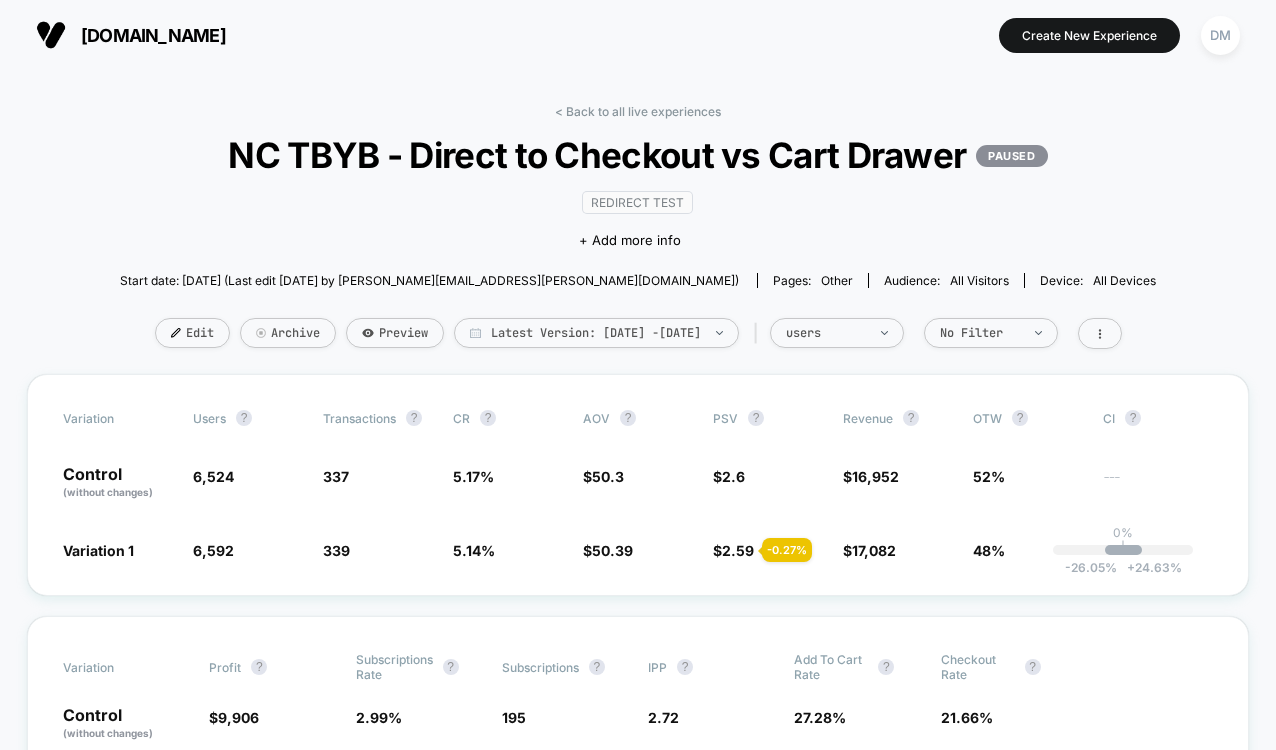 click on "NC TBYB - Direct to Checkout vs Cart Drawer PAUSED" at bounding box center [638, 155] 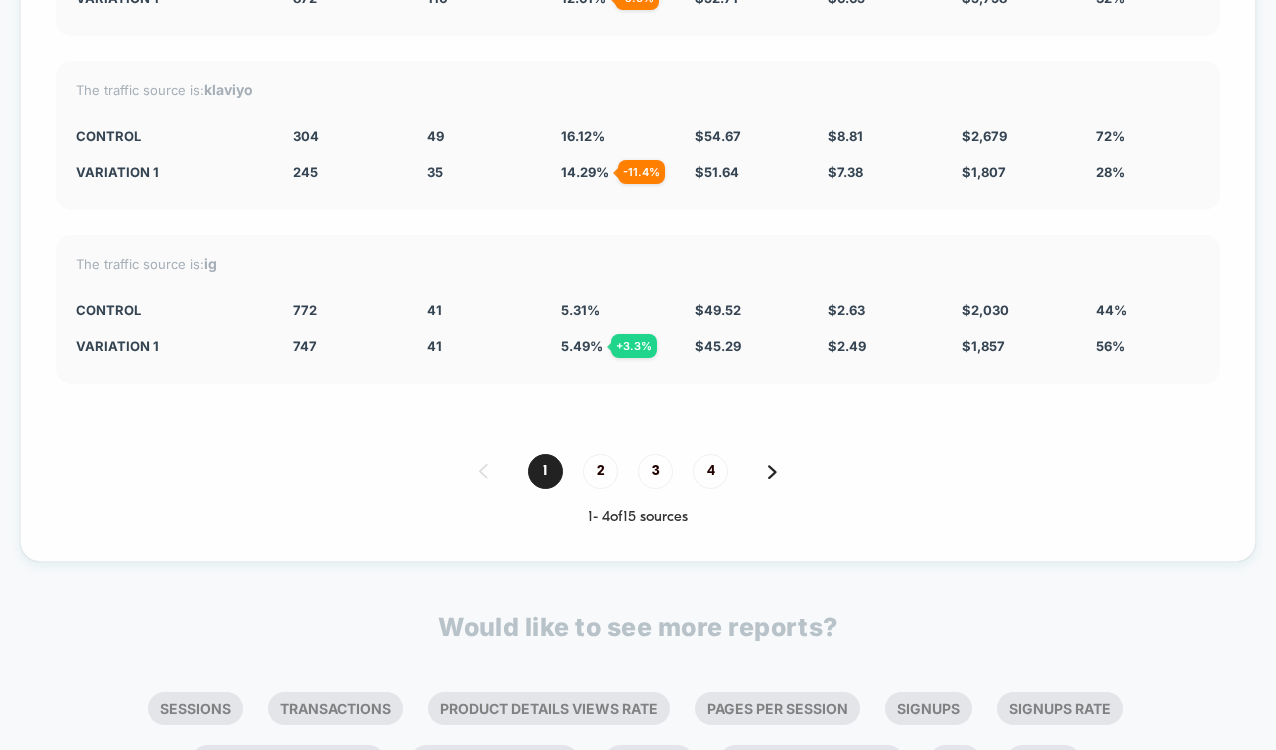 scroll, scrollTop: 7465, scrollLeft: 0, axis: vertical 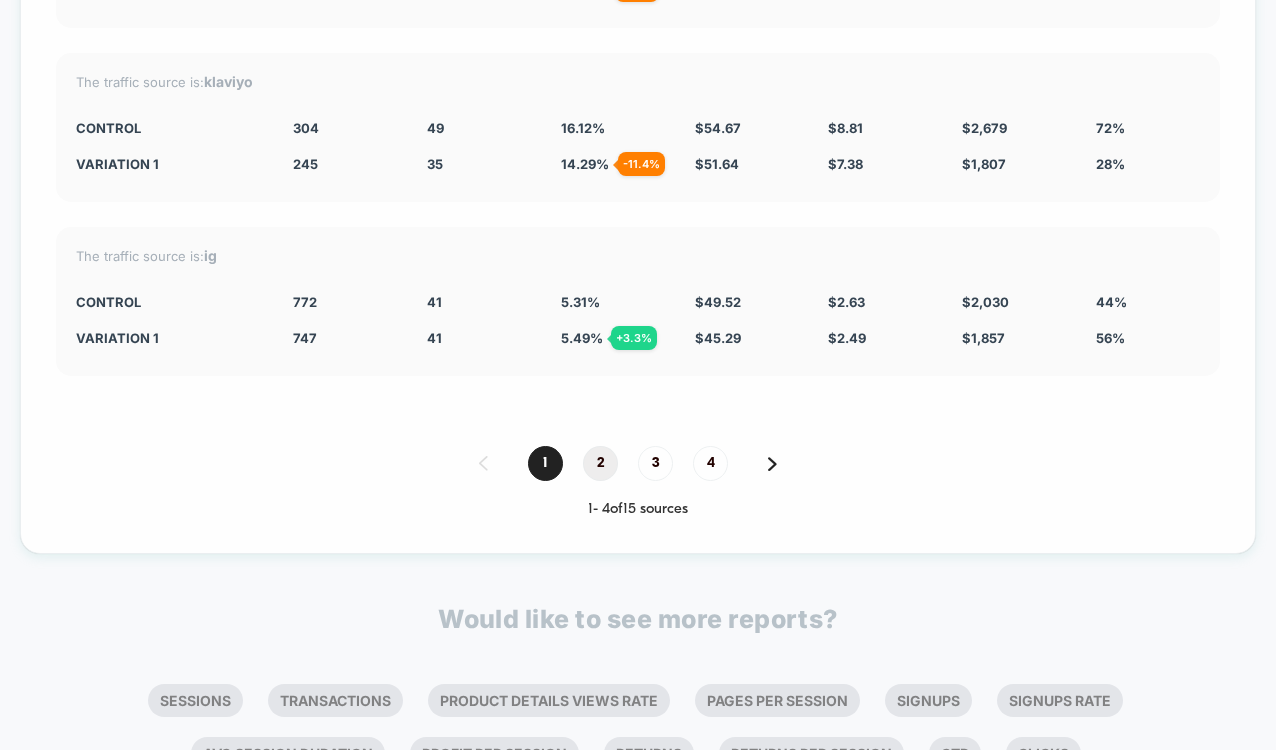 click on "2" at bounding box center (600, 463) 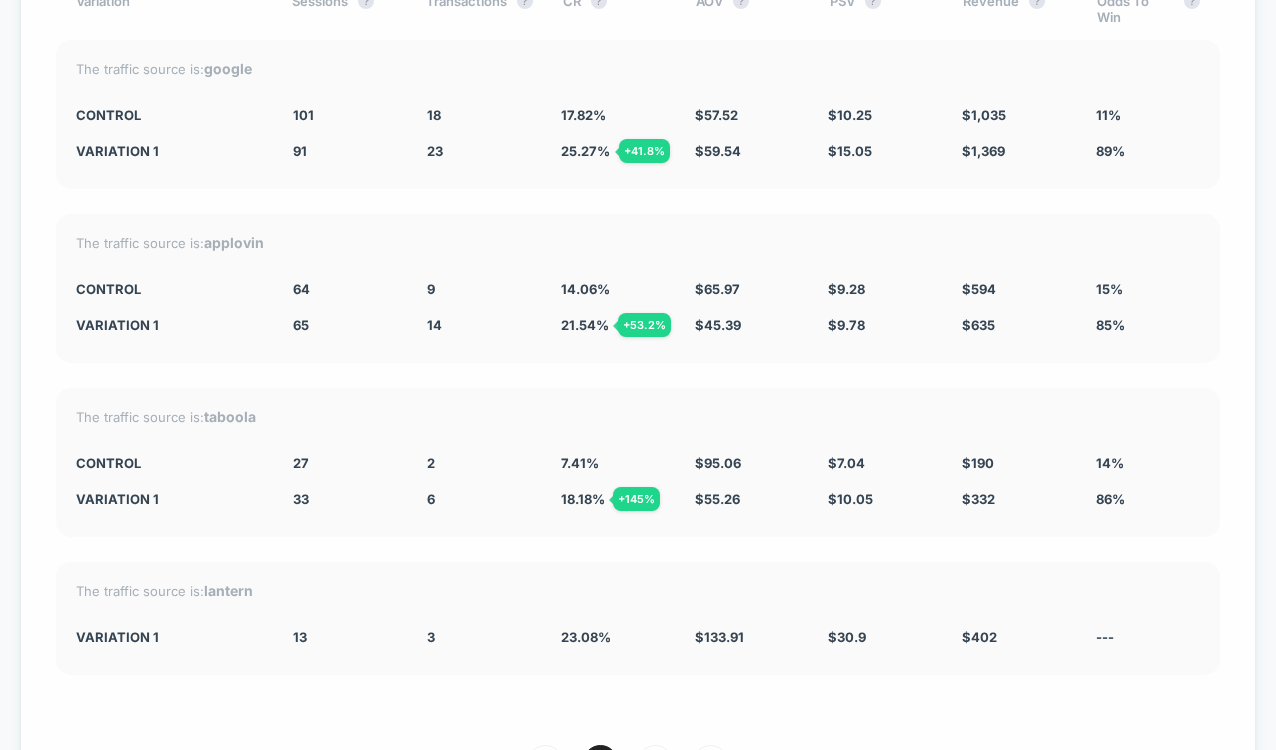 scroll, scrollTop: 7108, scrollLeft: 0, axis: vertical 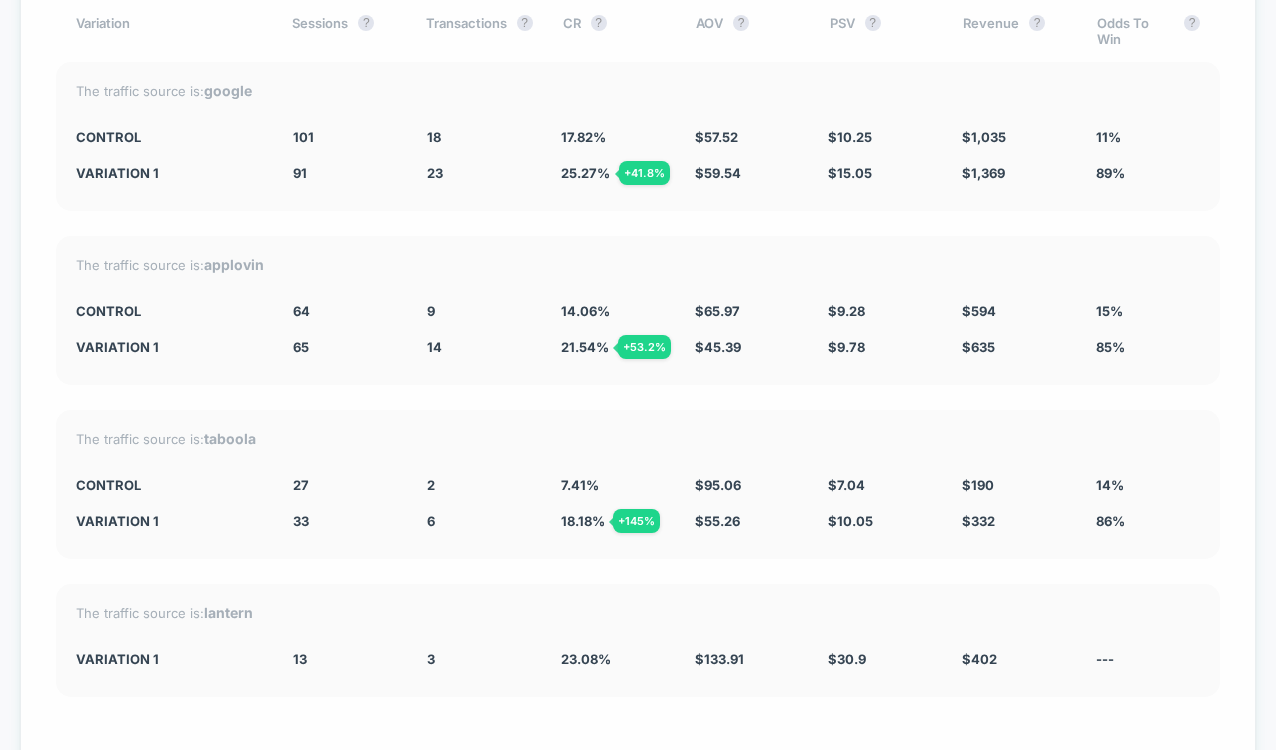 drag, startPoint x: 429, startPoint y: 132, endPoint x: 444, endPoint y: 391, distance: 259.434 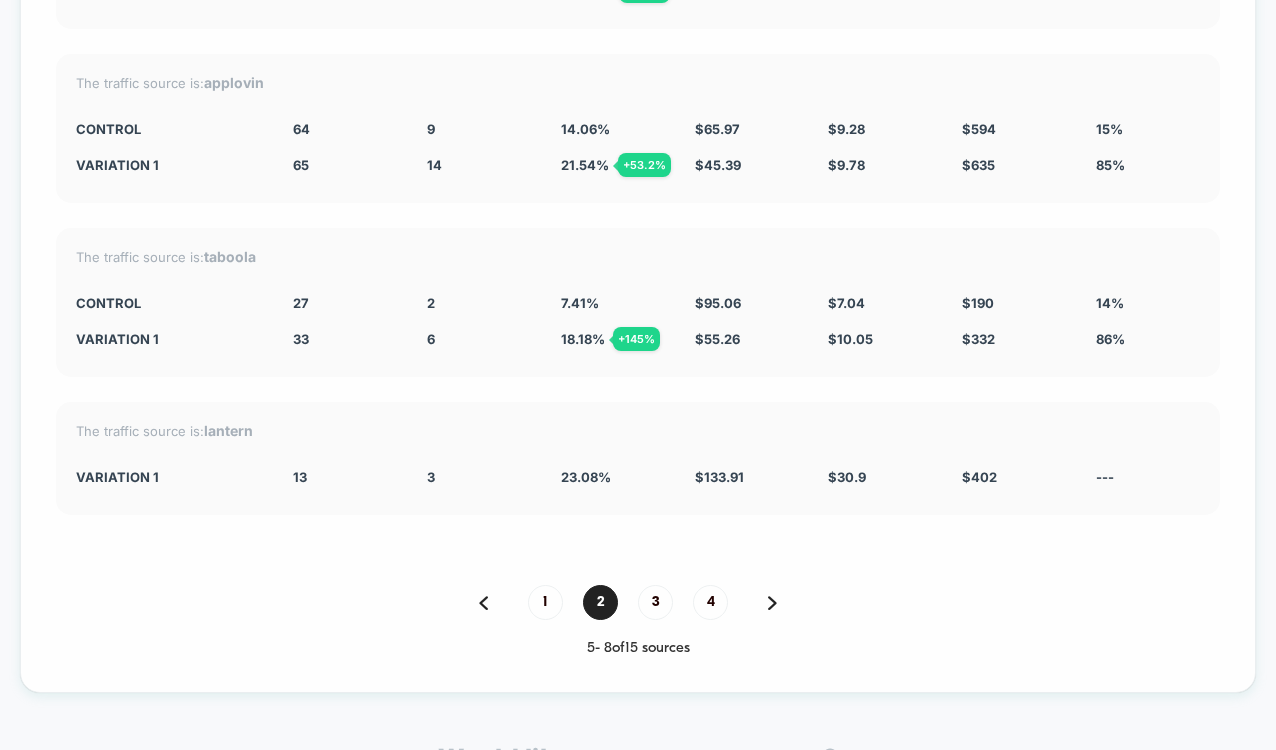 scroll, scrollTop: 7294, scrollLeft: 0, axis: vertical 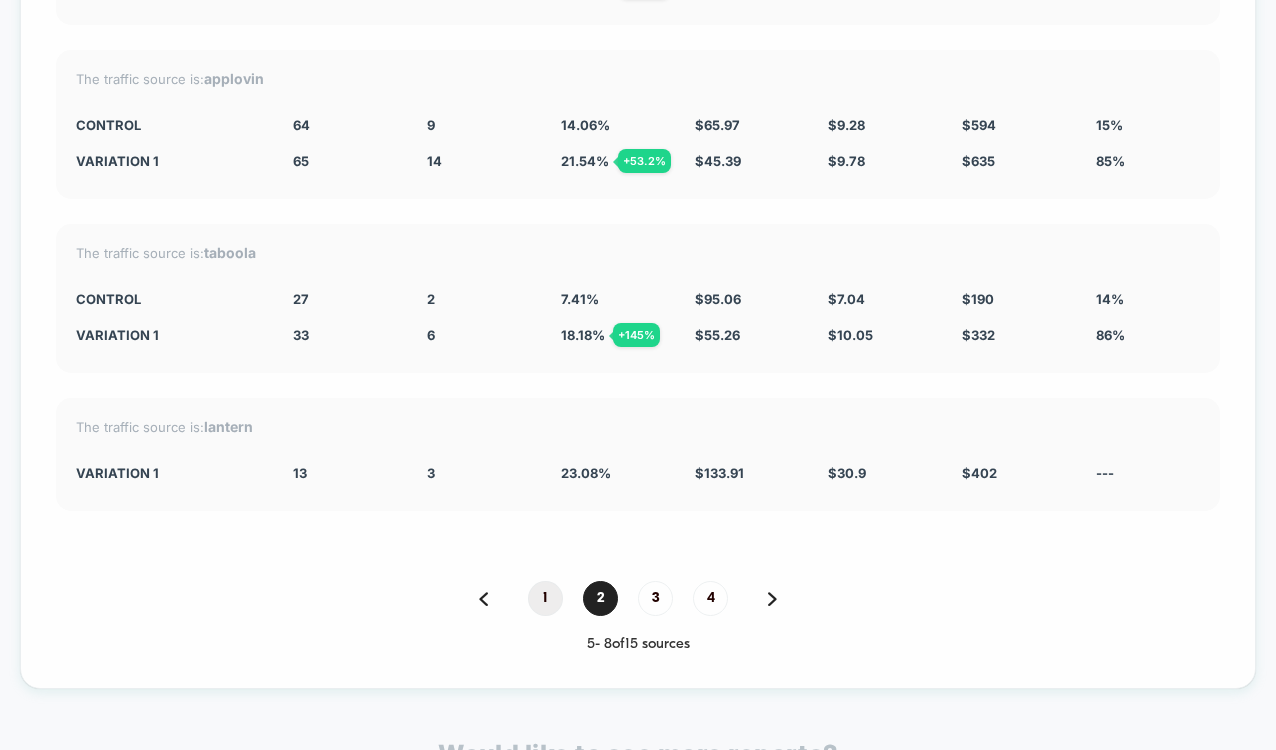 click on "1" at bounding box center [545, 598] 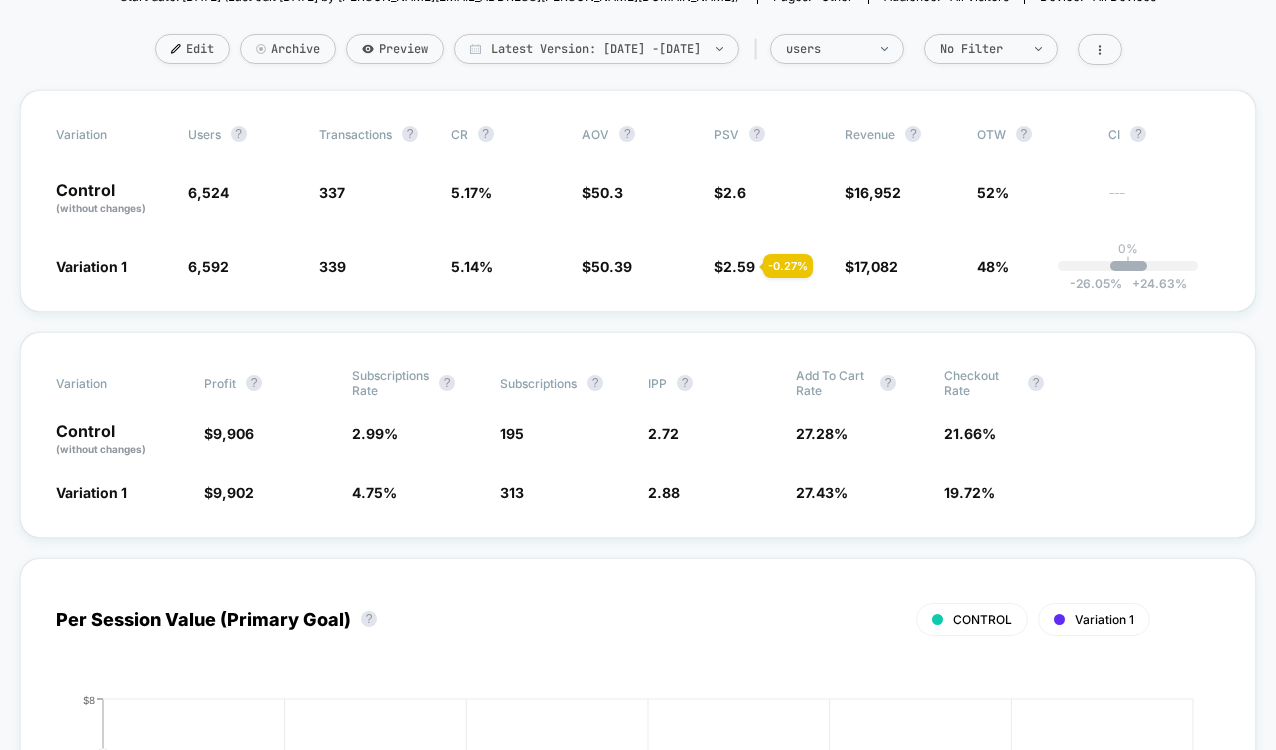 scroll, scrollTop: 0, scrollLeft: 0, axis: both 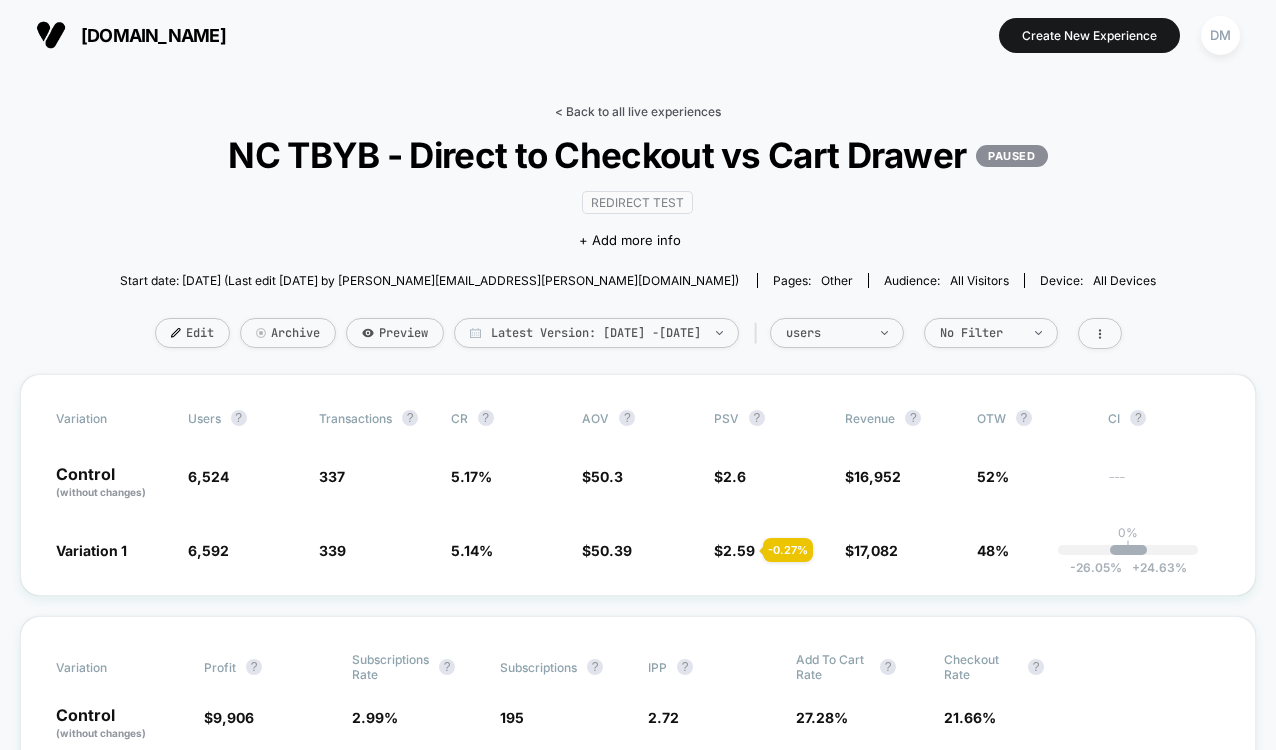 click on "< Back to all live experiences" at bounding box center (638, 111) 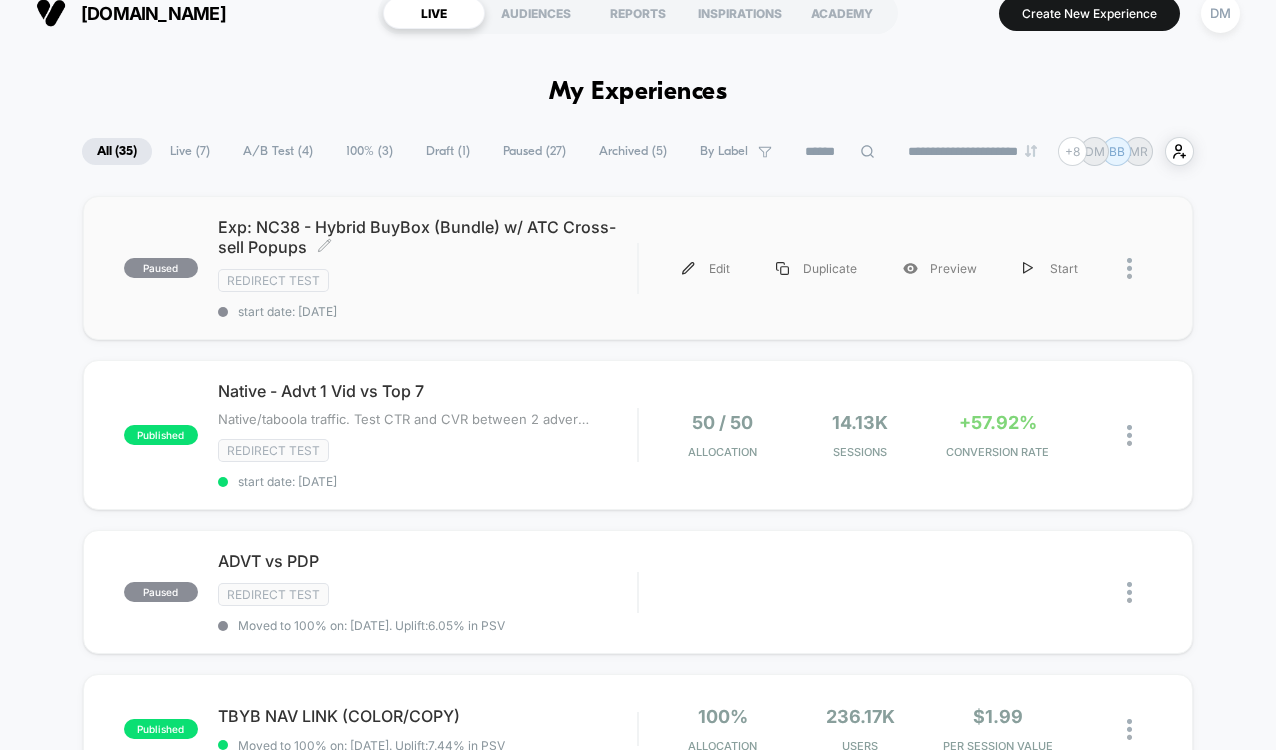 scroll, scrollTop: 35, scrollLeft: 0, axis: vertical 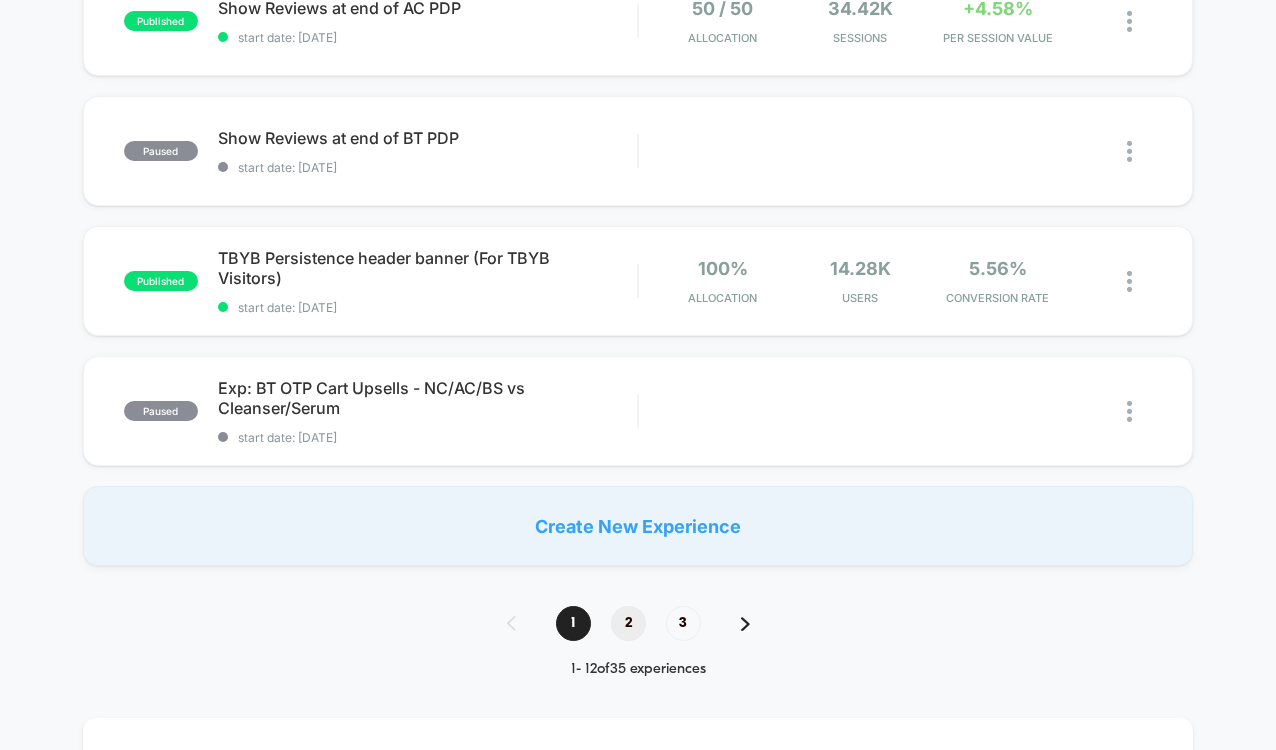 click on "2" at bounding box center (628, 623) 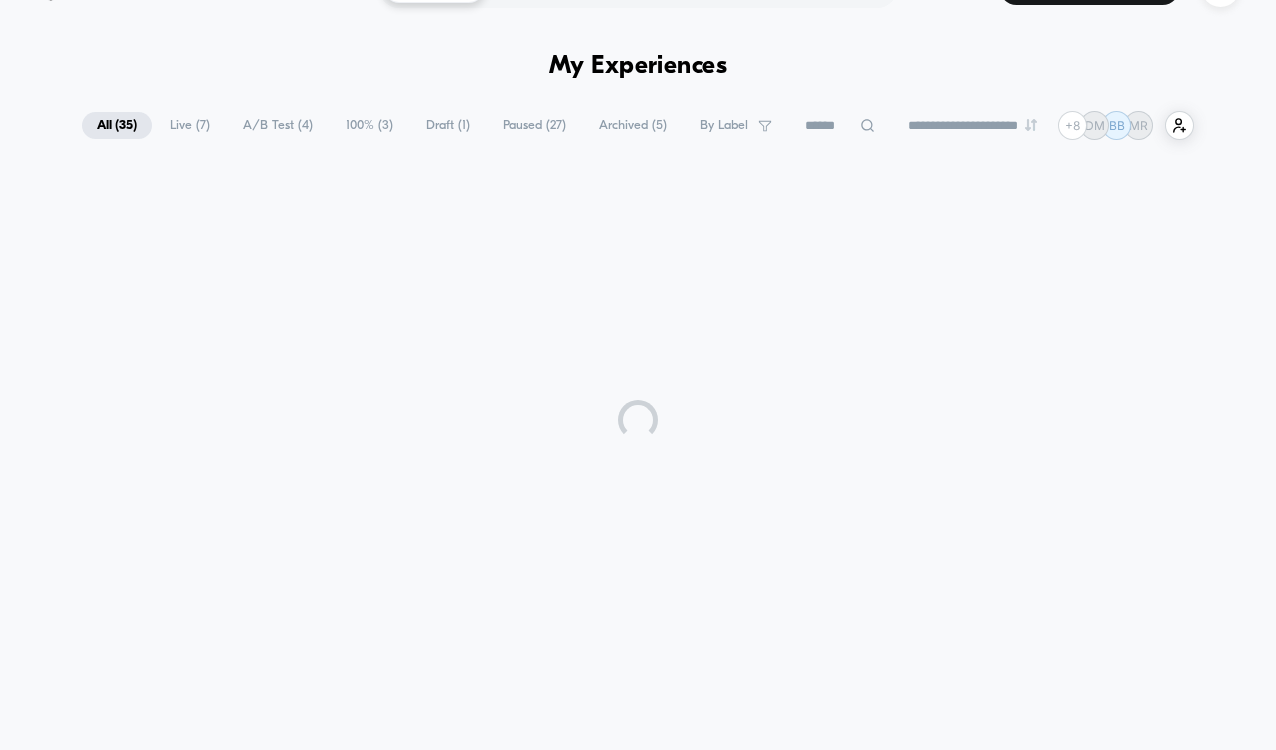 scroll, scrollTop: 1362, scrollLeft: 0, axis: vertical 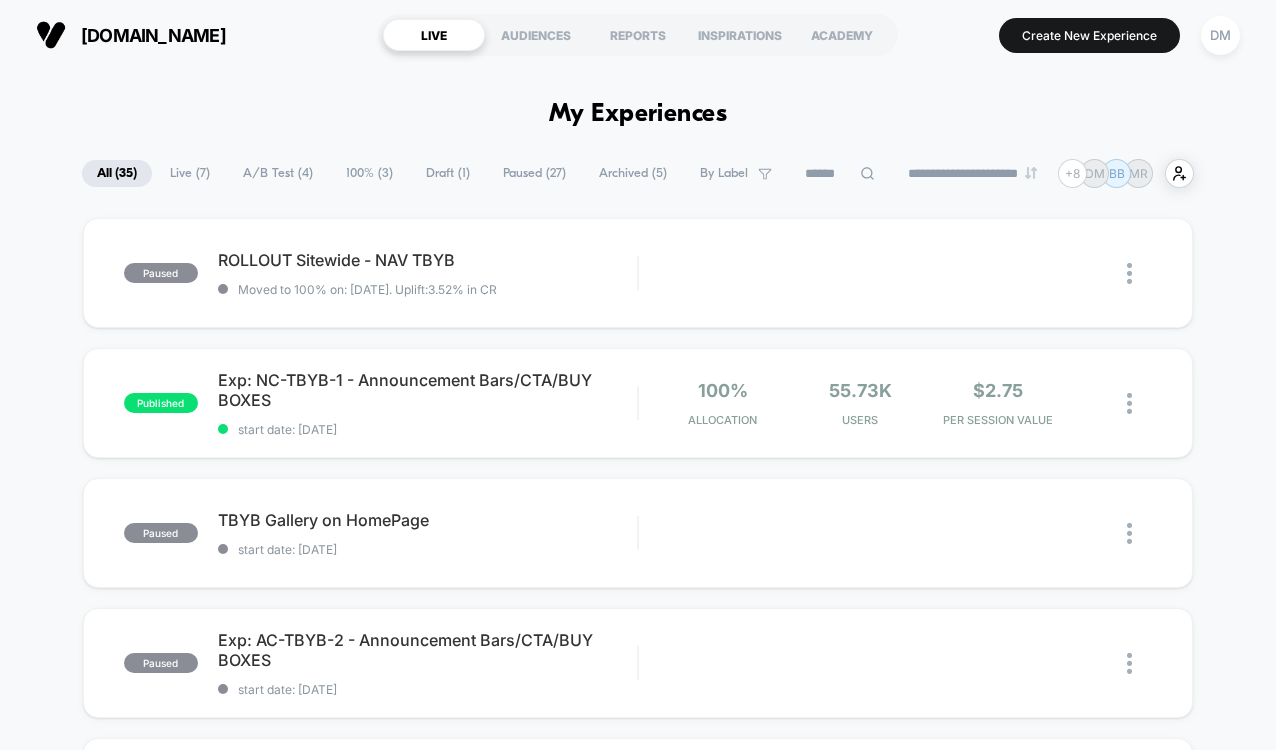 click on "**********" at bounding box center (638, 1892) 